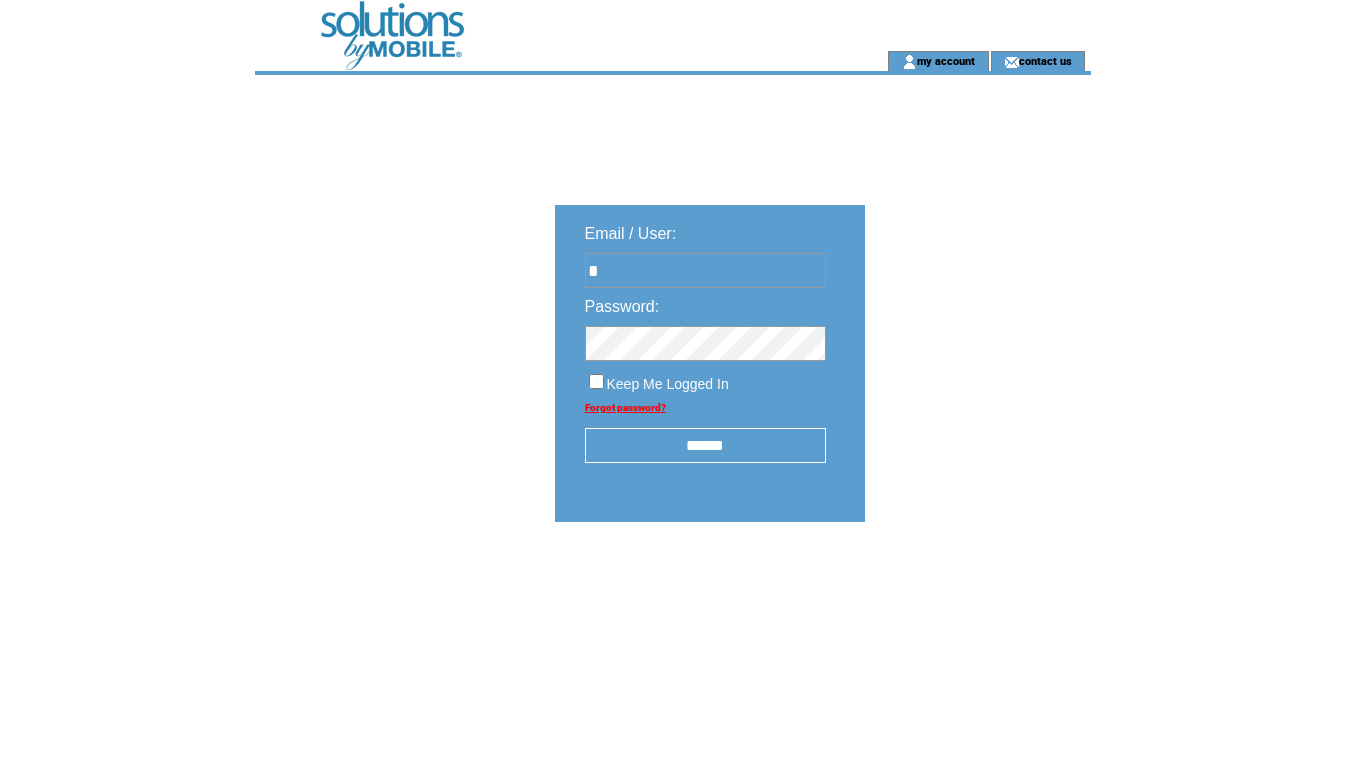scroll, scrollTop: 0, scrollLeft: 0, axis: both 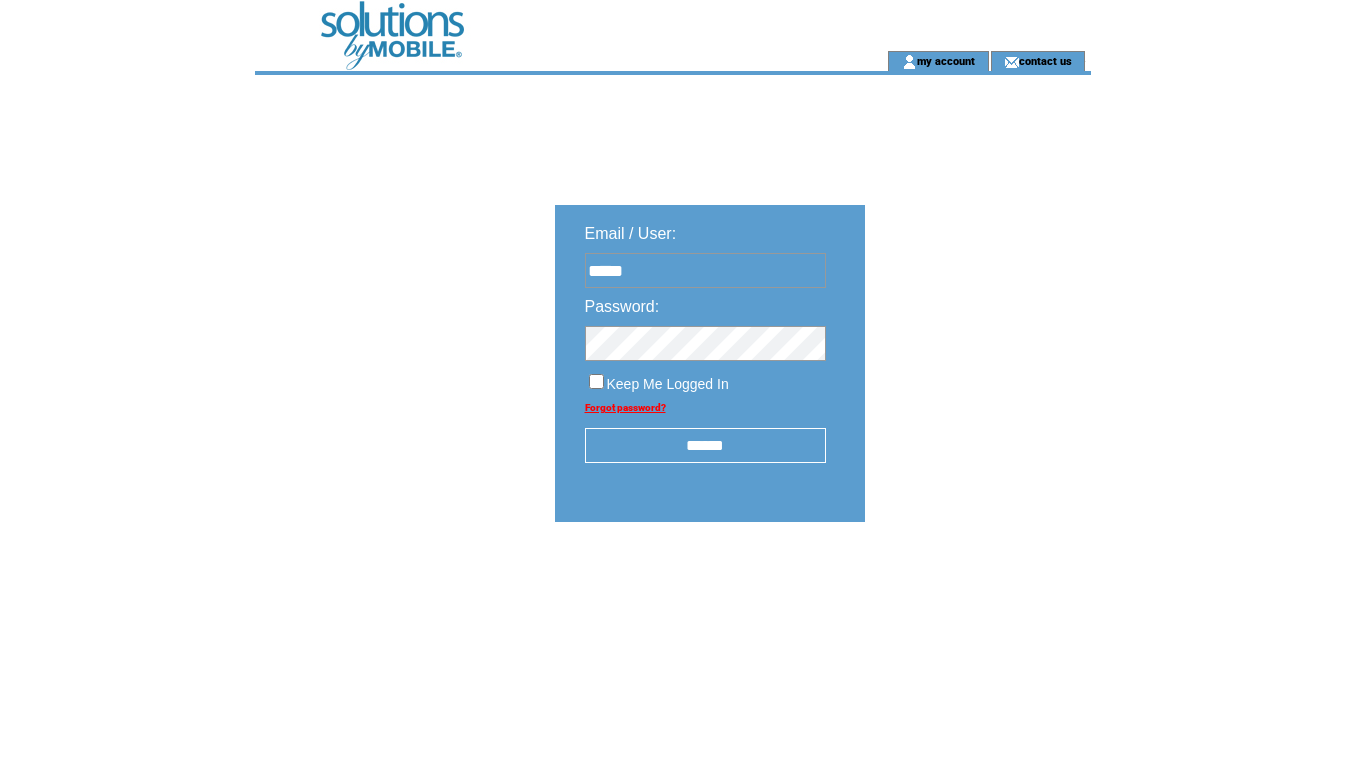 type on "**********" 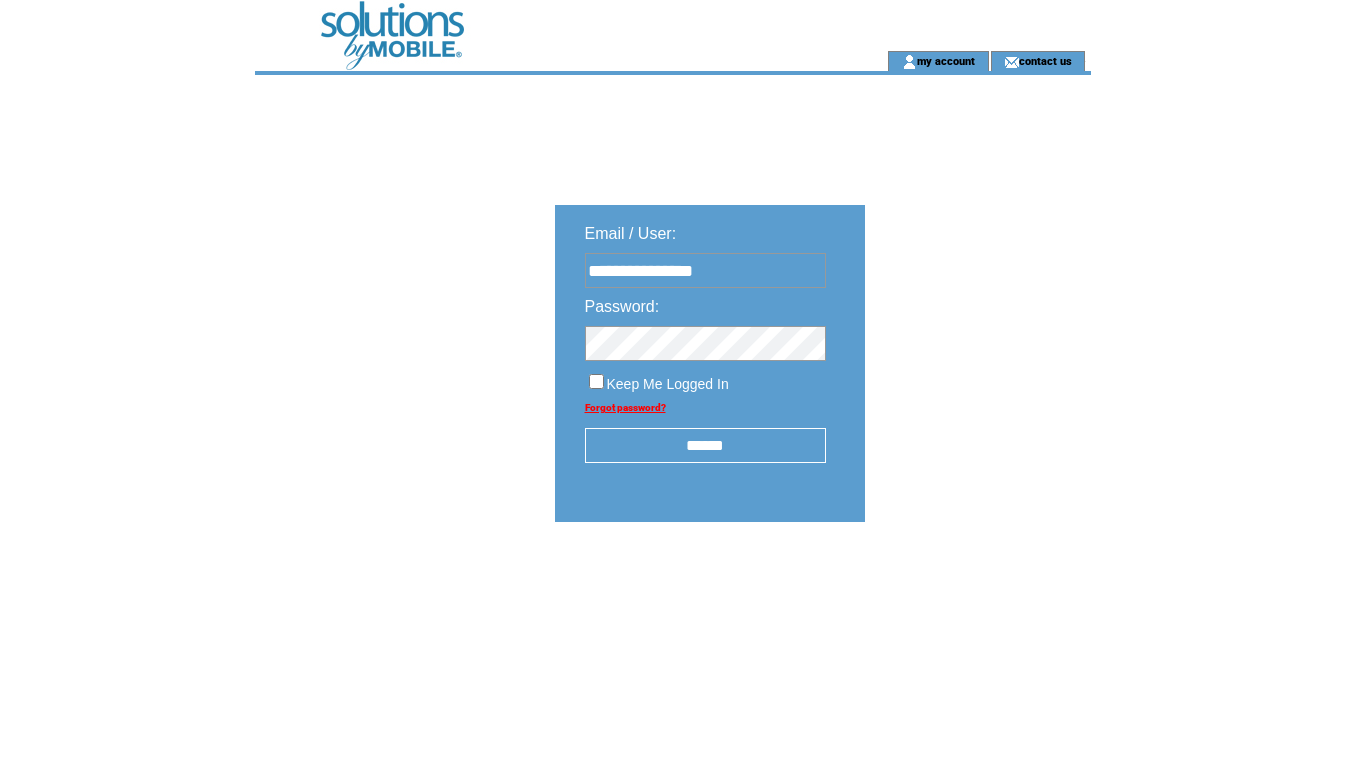 click on "******" at bounding box center [705, 445] 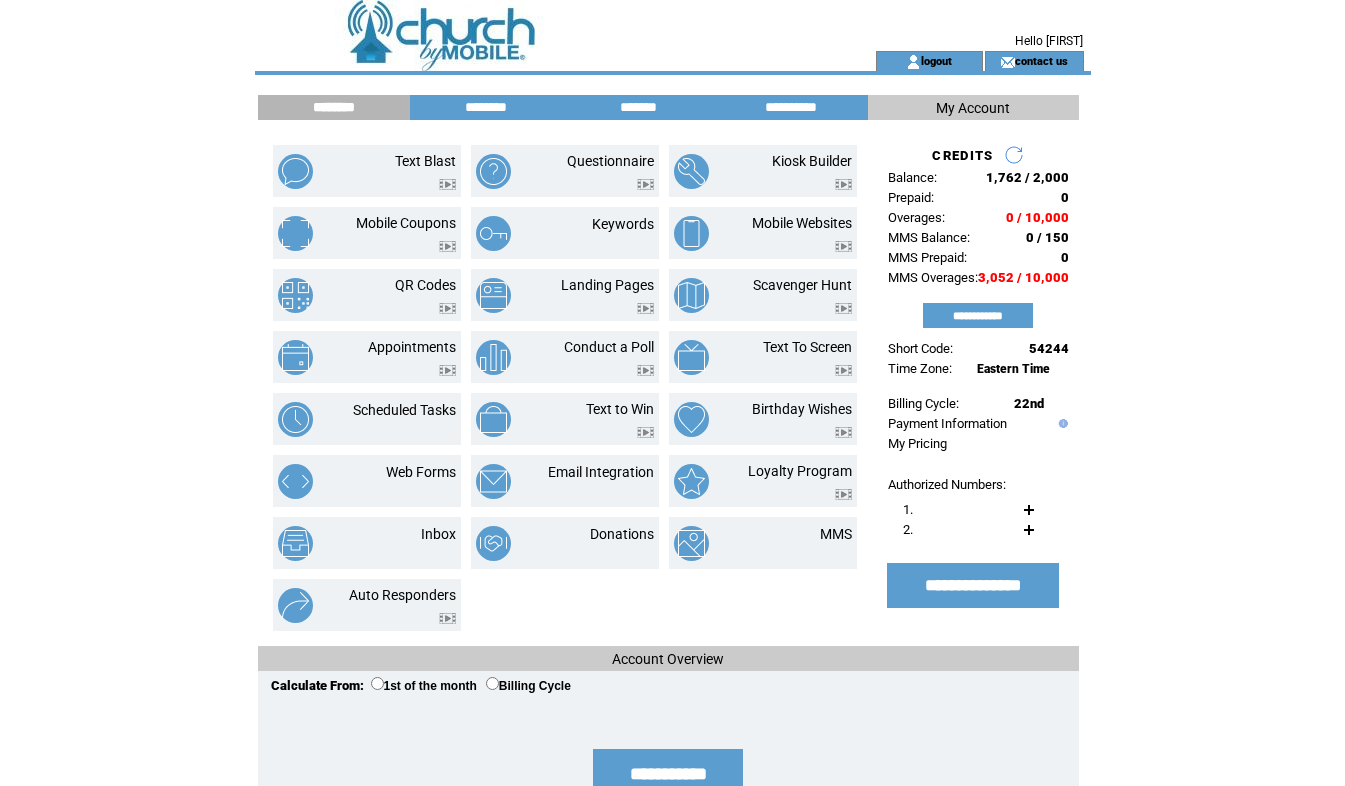 scroll, scrollTop: 0, scrollLeft: 0, axis: both 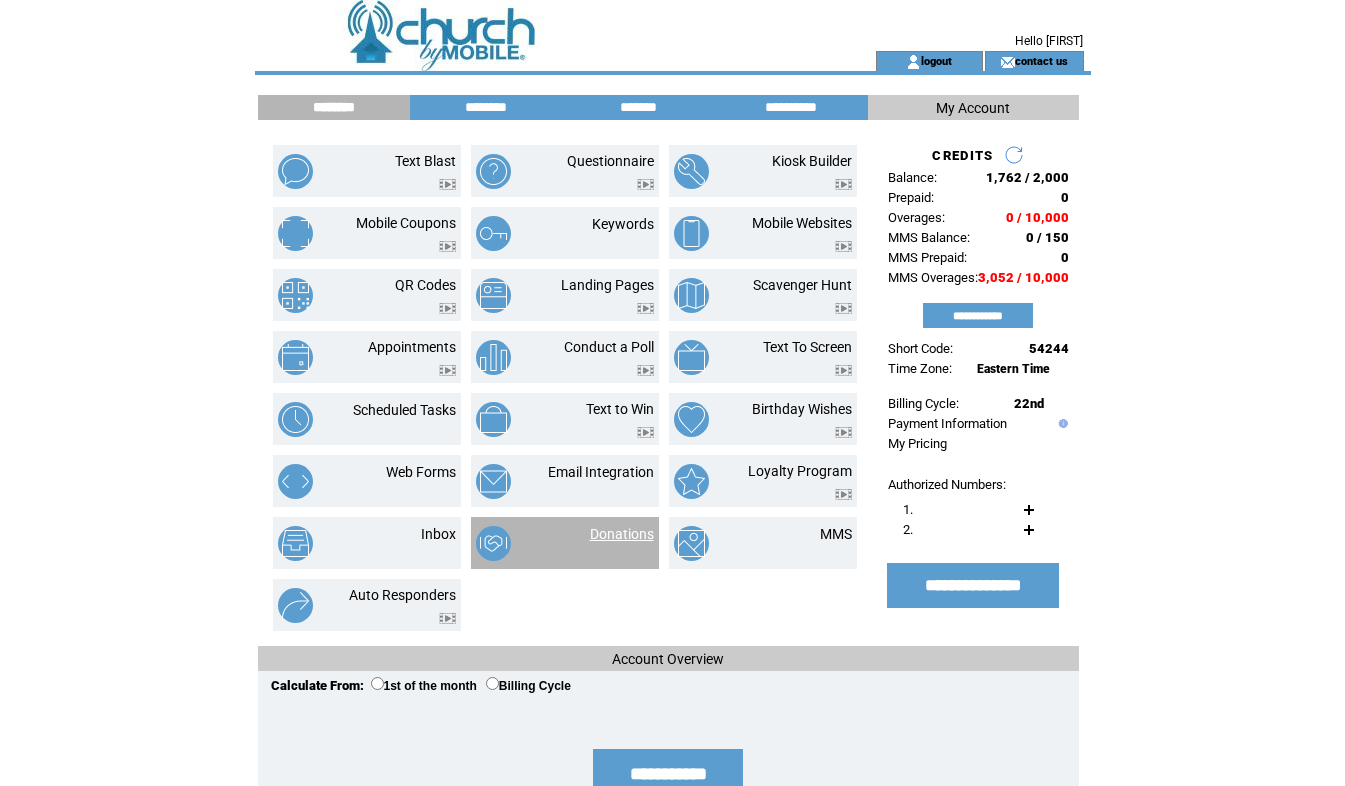click on "Donations" at bounding box center (622, 534) 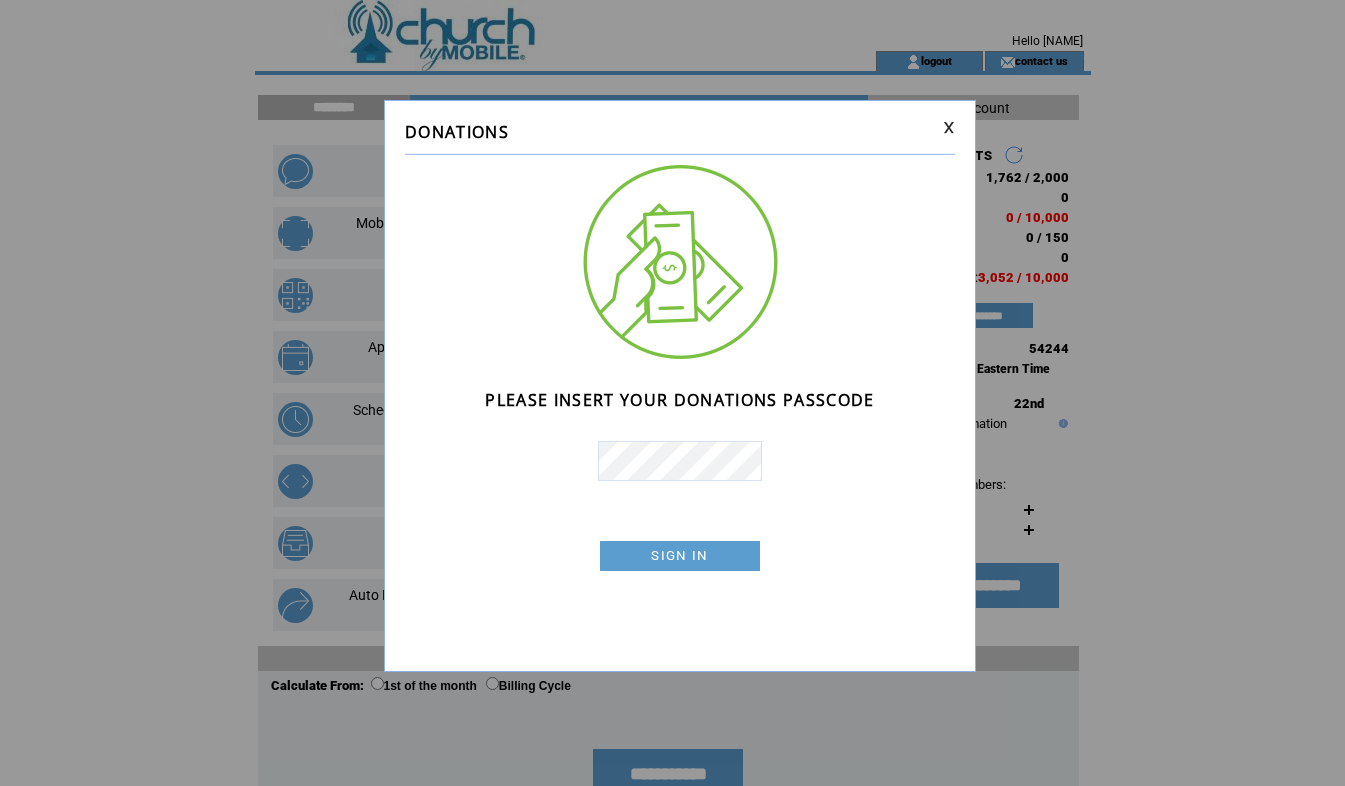 scroll, scrollTop: 0, scrollLeft: 0, axis: both 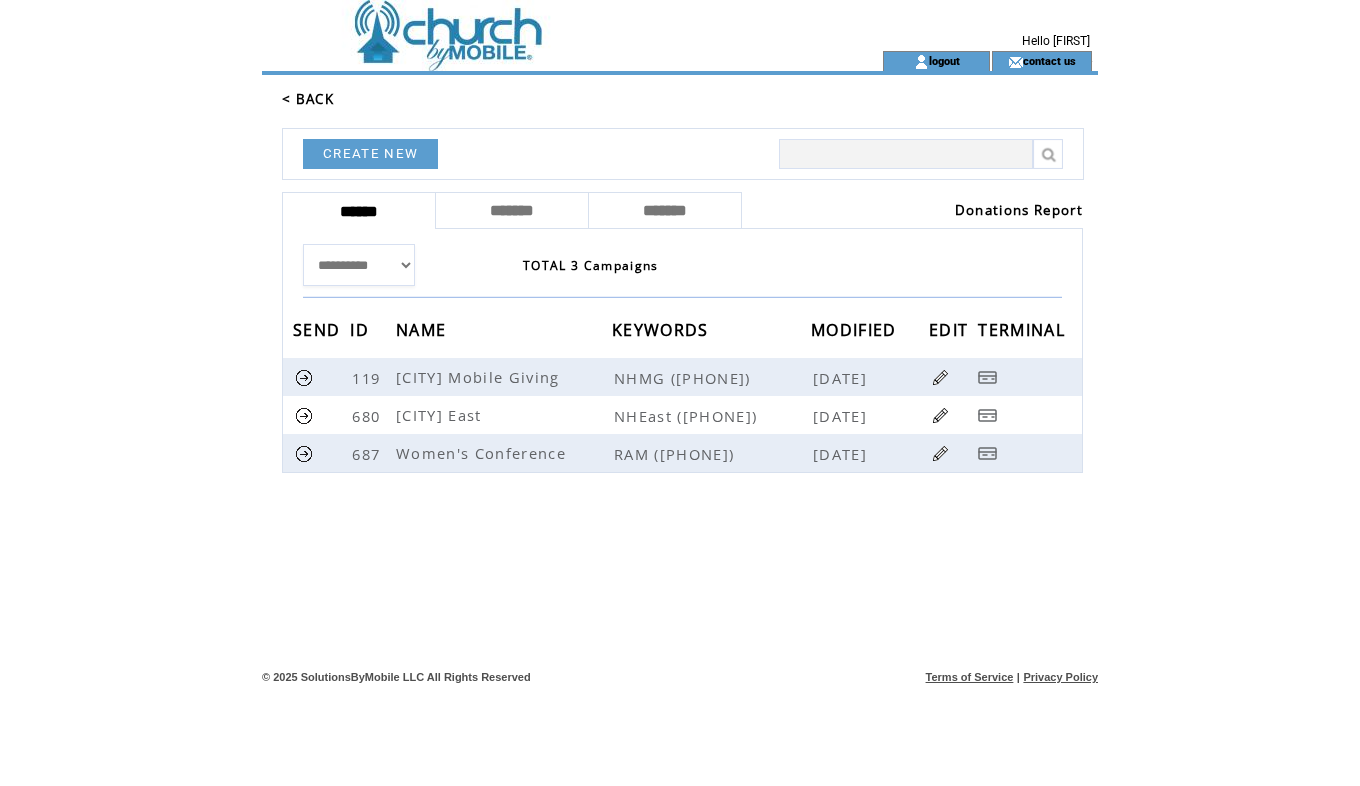 click on "Donations Report" at bounding box center (912, 210) 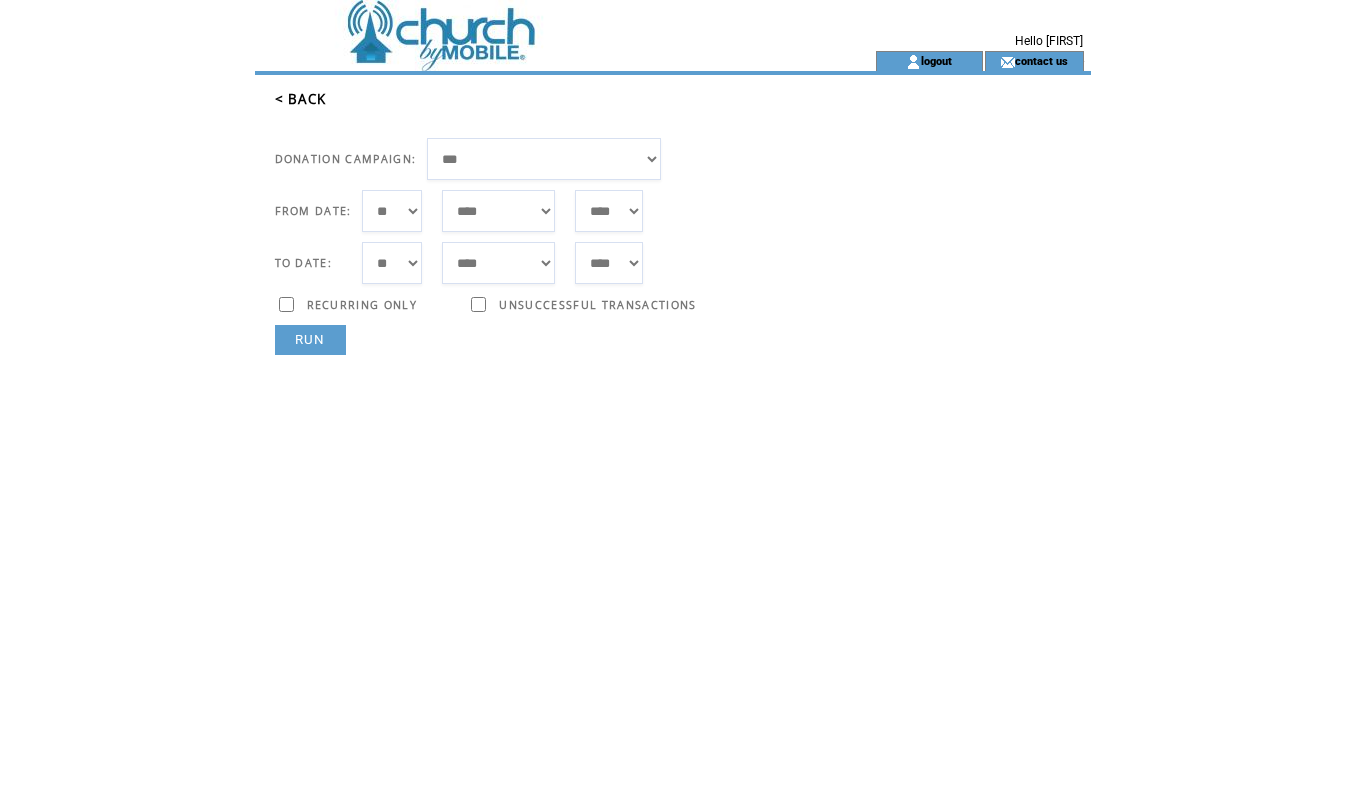 scroll, scrollTop: 0, scrollLeft: 0, axis: both 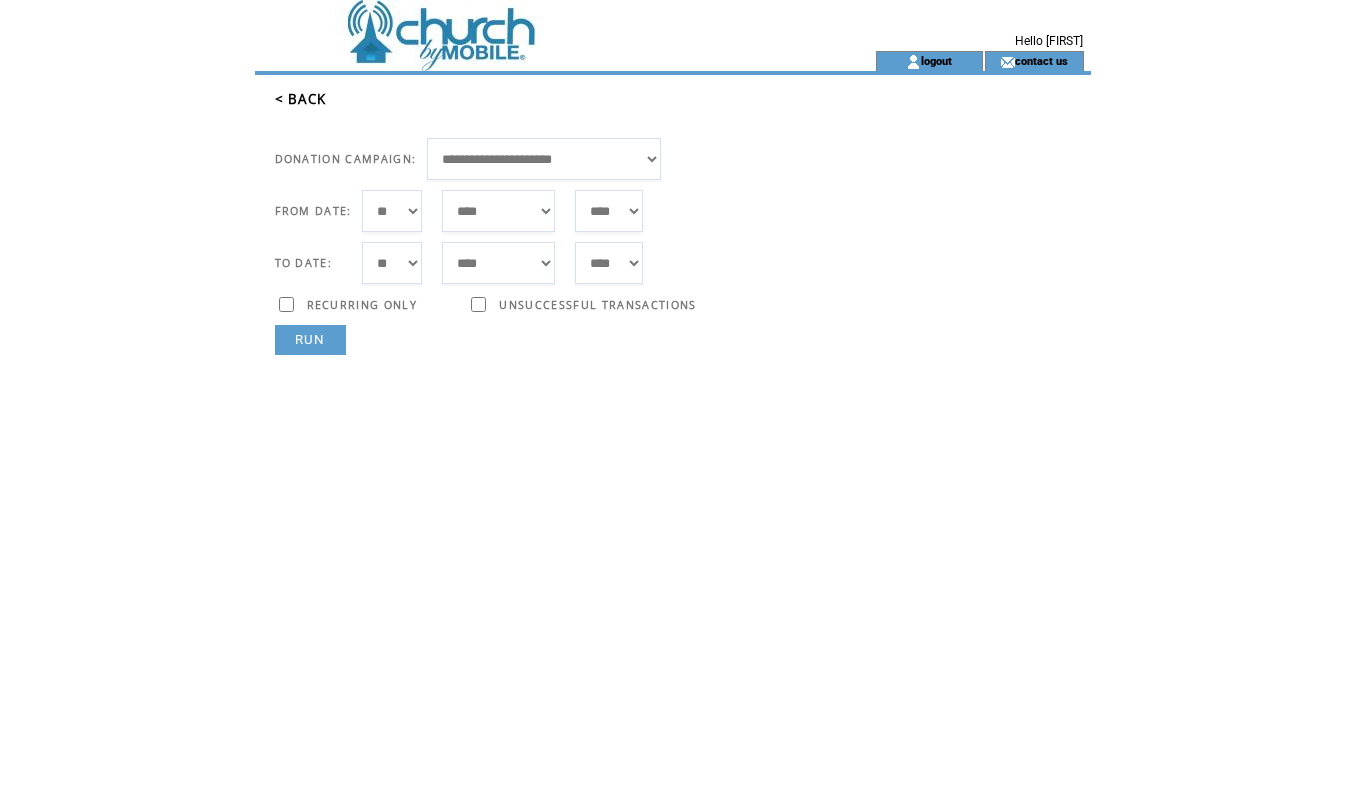 click on "**********" at bounding box center (544, 159) 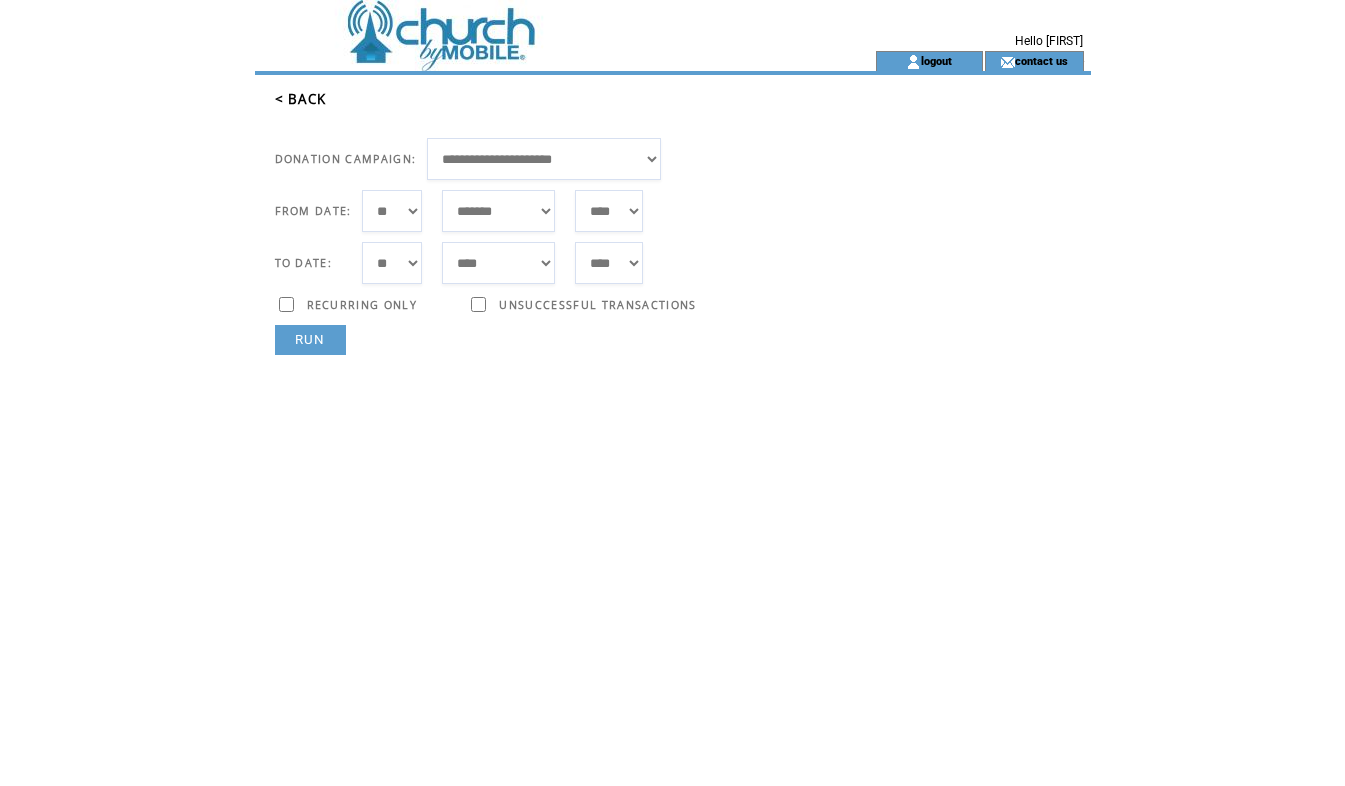 click on "RUN" at bounding box center (310, 340) 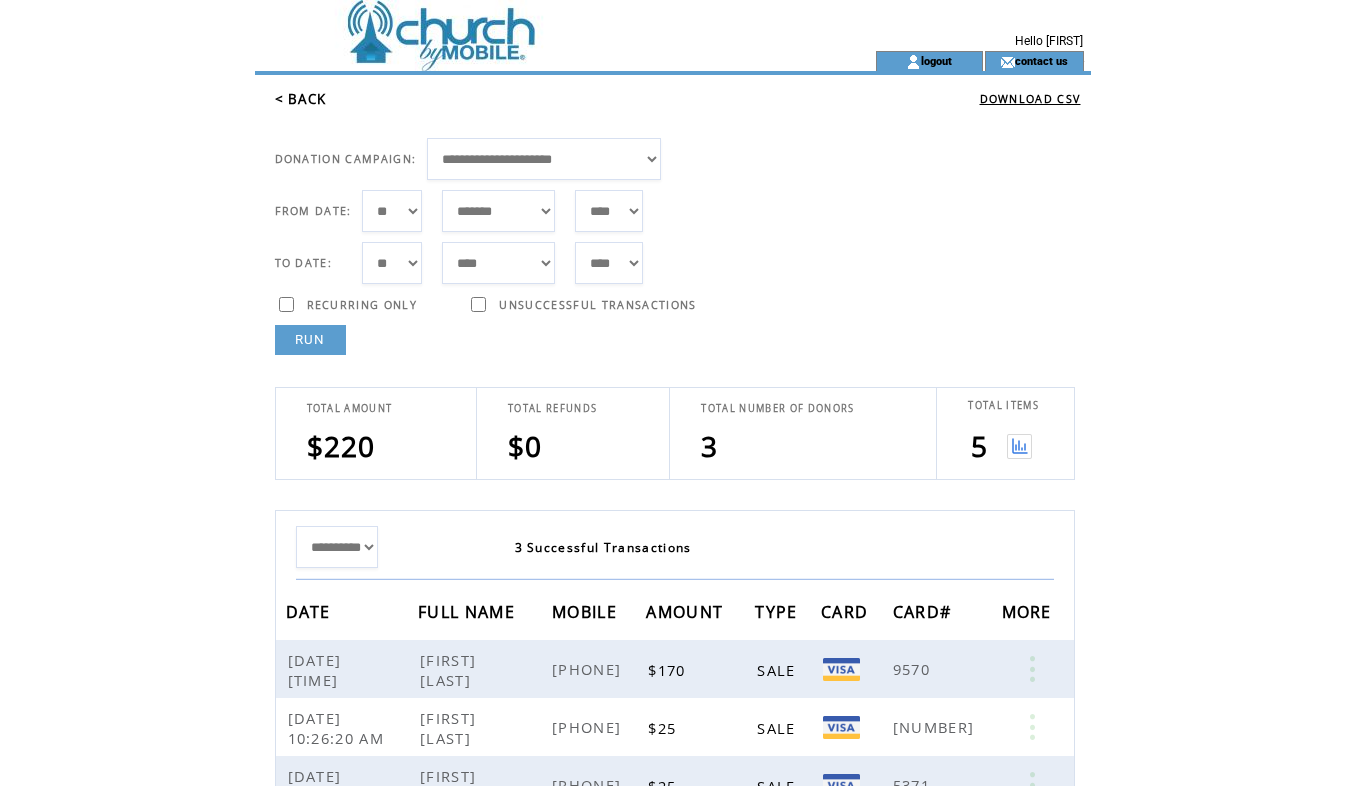 click at bounding box center (1019, 446) 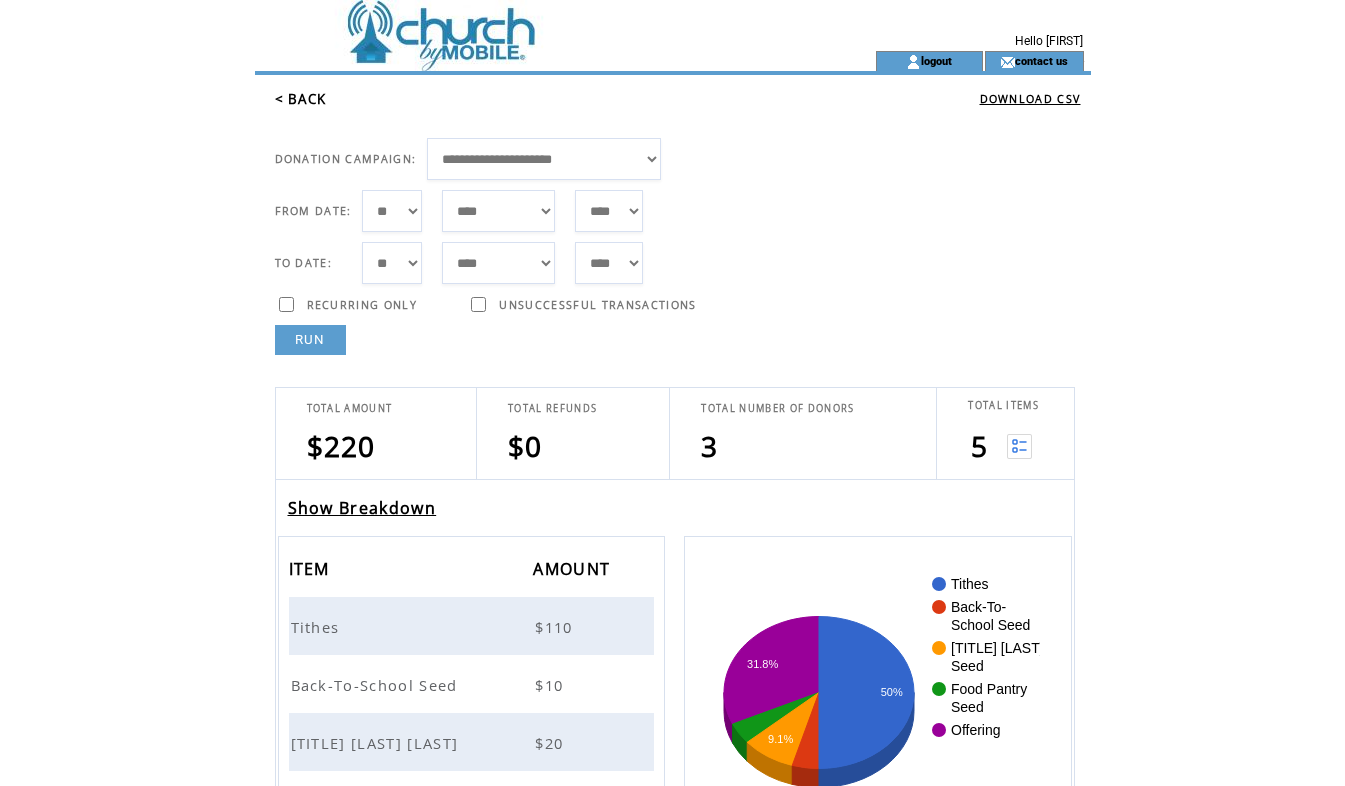 scroll, scrollTop: 0, scrollLeft: 0, axis: both 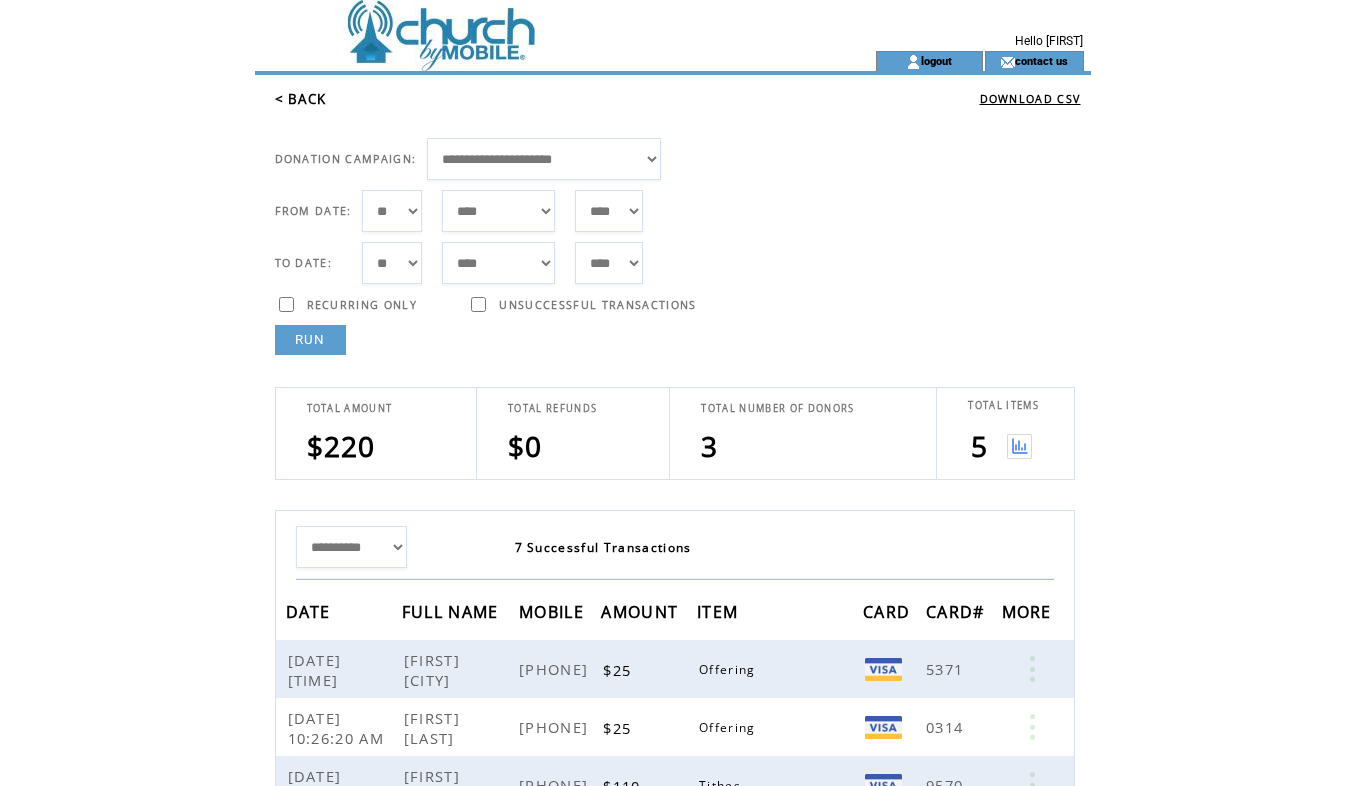 click on "*** 	 * 	 * 	 * 	 * 	 * 	 * 	 * 	 * 	 * 	 ** 	 ** 	 ** 	 ** 	 ** 	 ** 	 ** 	 ** 	 ** 	 ** 	 ** 	 ** 	 ** 	 ** 	 ** 	 ** 	 ** 	 ** 	 ** 	 ** 	 ** 	 **" at bounding box center (392, 211) 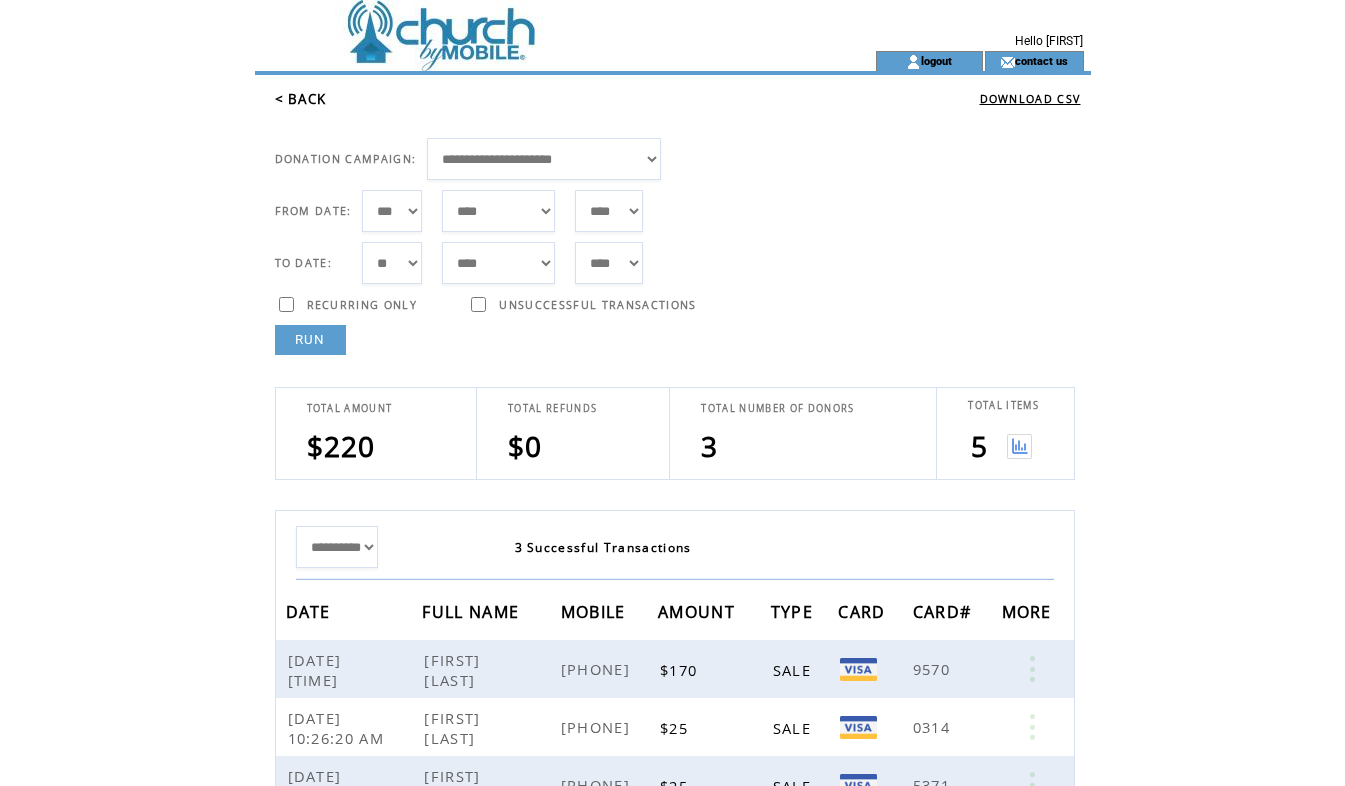 click on "RUN" at bounding box center [310, 340] 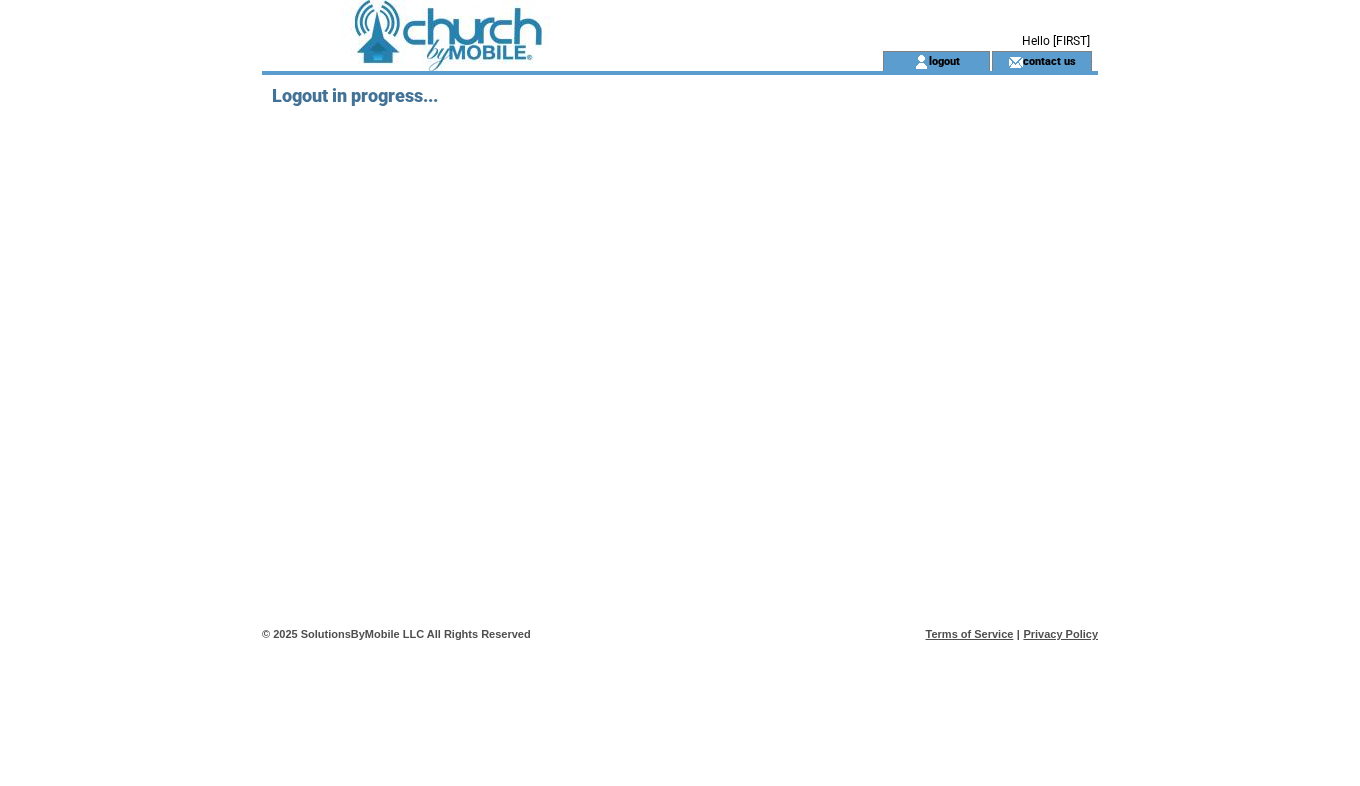 scroll, scrollTop: 0, scrollLeft: 0, axis: both 